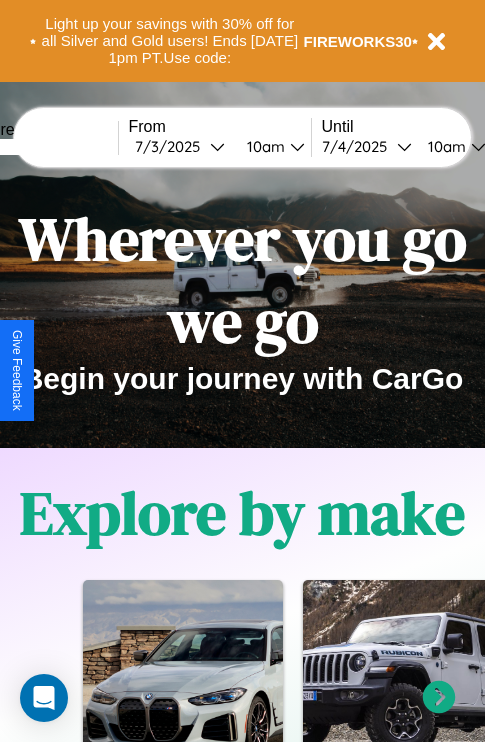 scroll, scrollTop: 0, scrollLeft: 0, axis: both 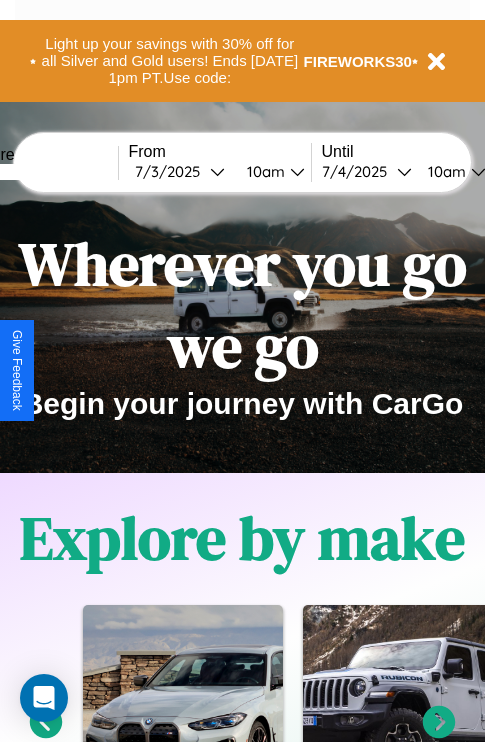 click at bounding box center (43, 172) 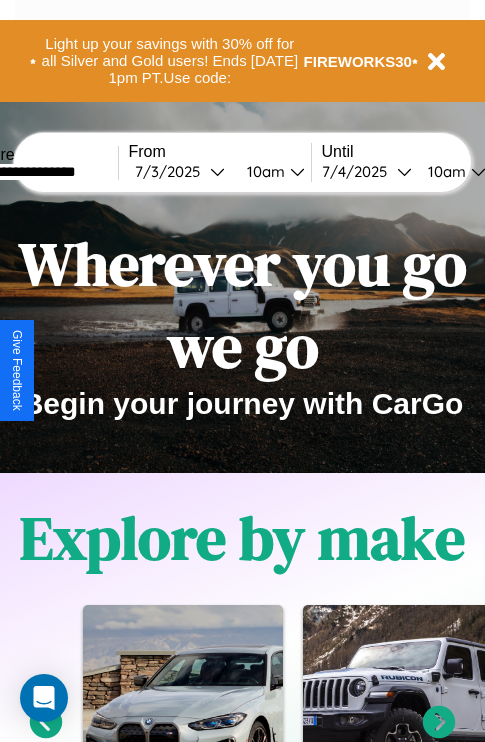 type on "**********" 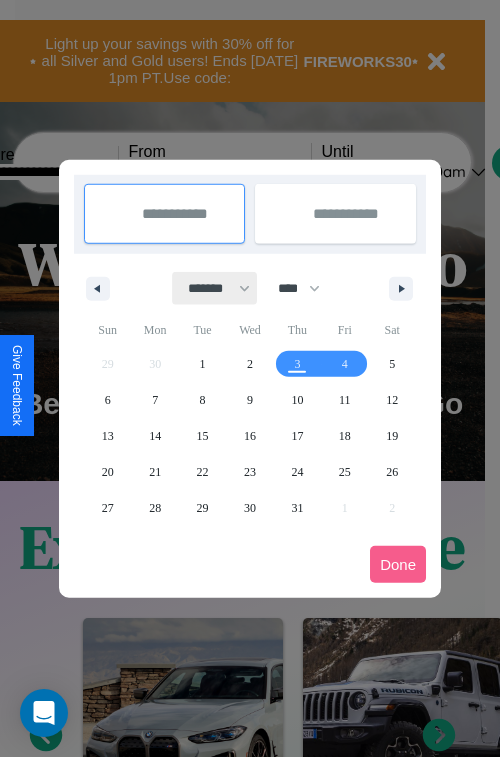 click on "******* ******** ***** ***** *** **** **** ****** ********* ******* ******** ********" at bounding box center (215, 288) 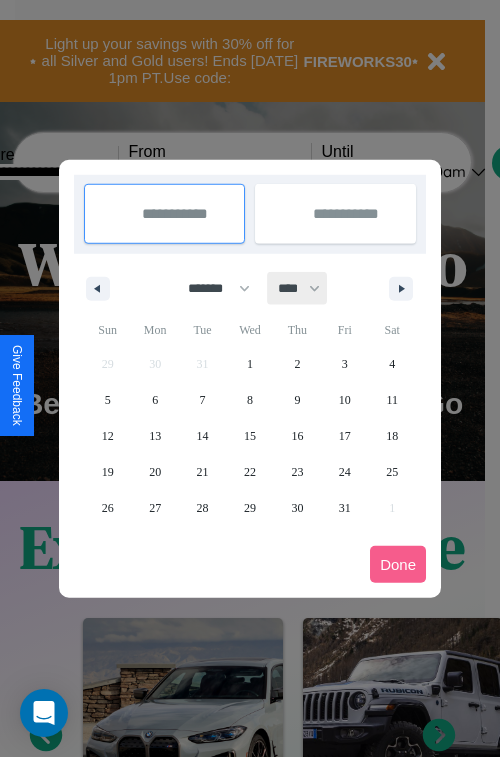click on "**** **** **** **** **** **** **** **** **** **** **** **** **** **** **** **** **** **** **** **** **** **** **** **** **** **** **** **** **** **** **** **** **** **** **** **** **** **** **** **** **** **** **** **** **** **** **** **** **** **** **** **** **** **** **** **** **** **** **** **** **** **** **** **** **** **** **** **** **** **** **** **** **** **** **** **** **** **** **** **** **** **** **** **** **** **** **** **** **** **** **** **** **** **** **** **** **** **** **** **** **** **** **** **** **** **** **** **** **** **** **** **** **** **** **** **** **** **** **** **** ****" at bounding box center [298, 288] 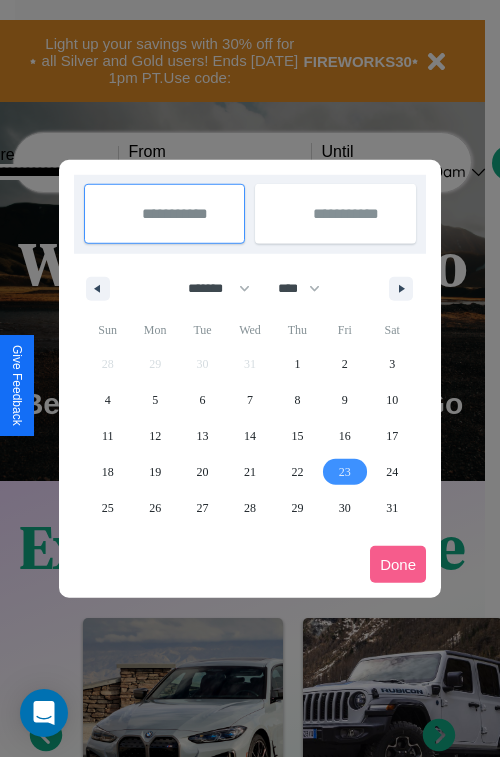 click on "23" at bounding box center [345, 472] 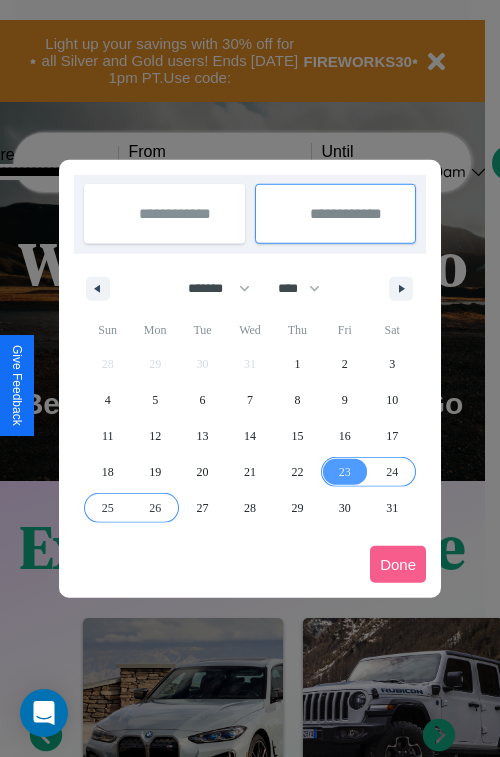click on "26" at bounding box center [155, 508] 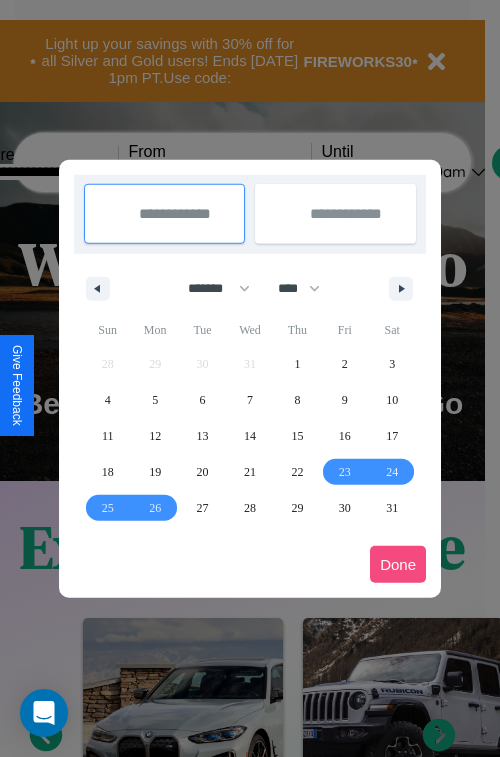 click on "Done" at bounding box center [398, 564] 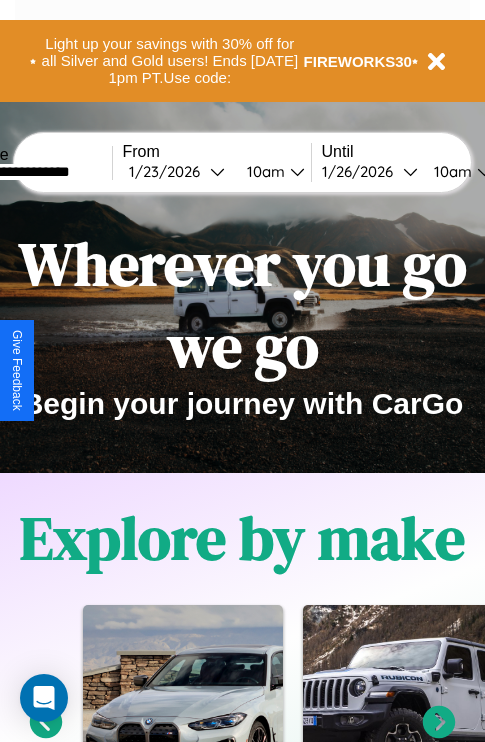 scroll, scrollTop: 0, scrollLeft: 74, axis: horizontal 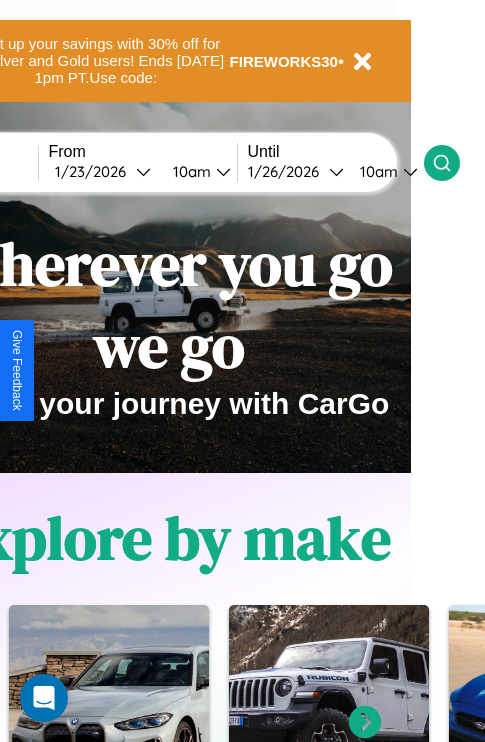 click 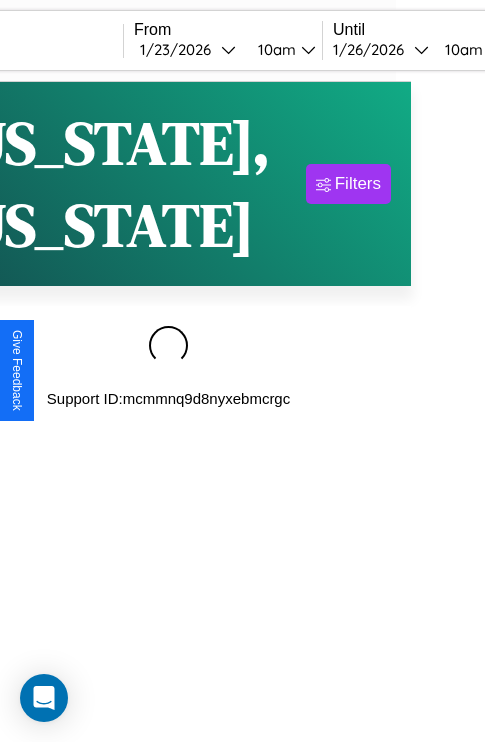scroll, scrollTop: 0, scrollLeft: 0, axis: both 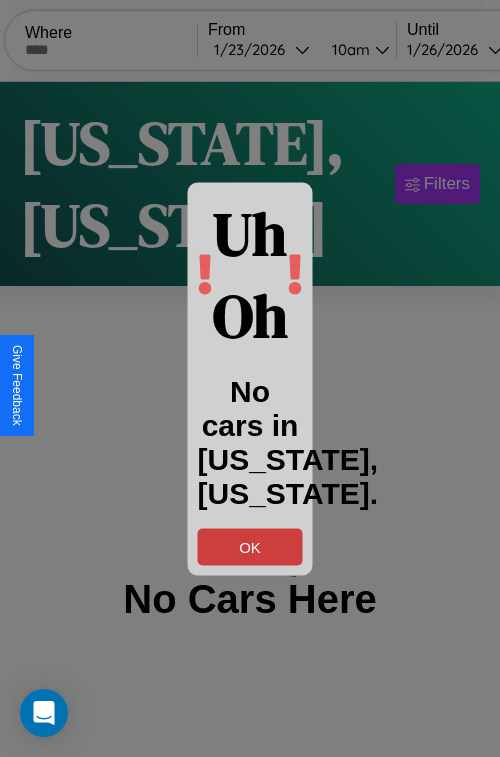 click on "OK" at bounding box center (250, 546) 